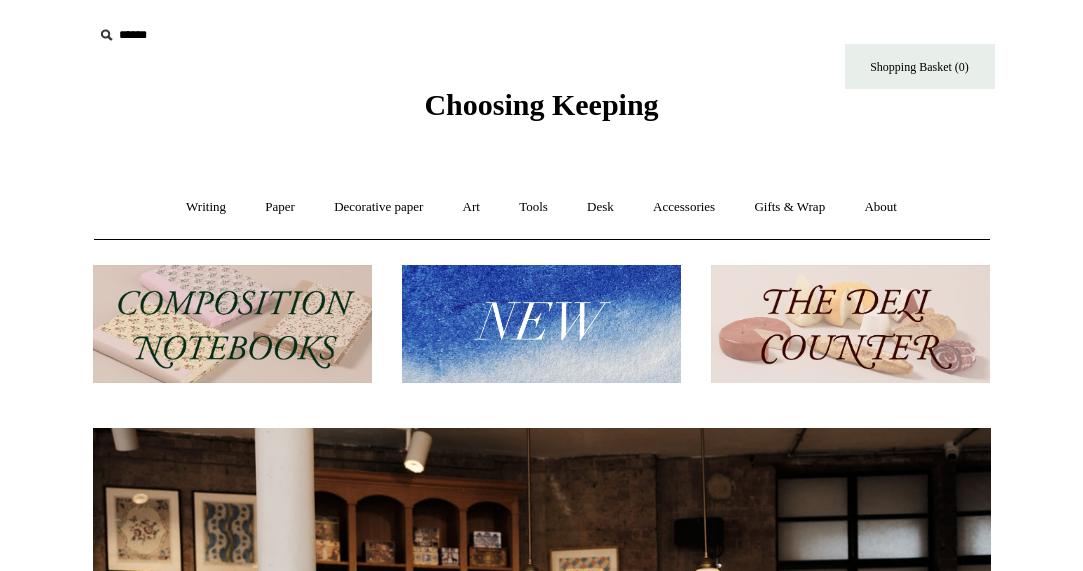 scroll, scrollTop: 138, scrollLeft: 0, axis: vertical 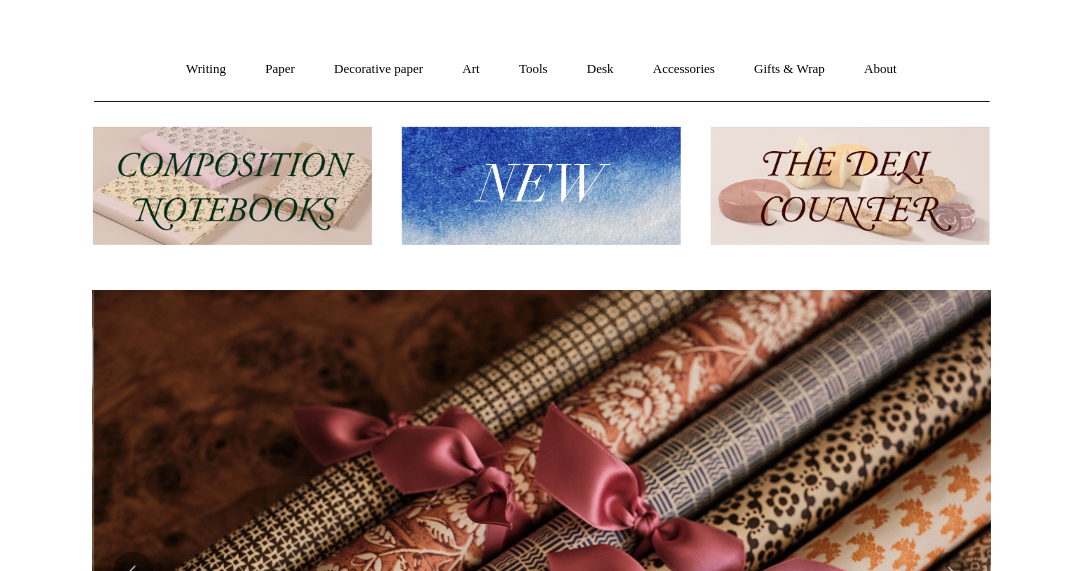 click at bounding box center (542, 186) 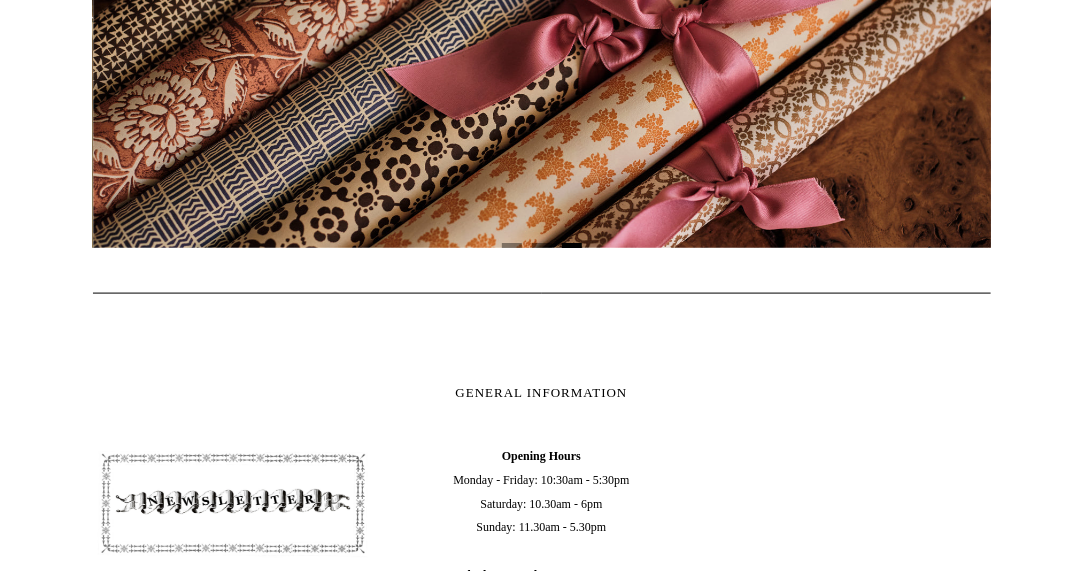 scroll, scrollTop: 468, scrollLeft: 0, axis: vertical 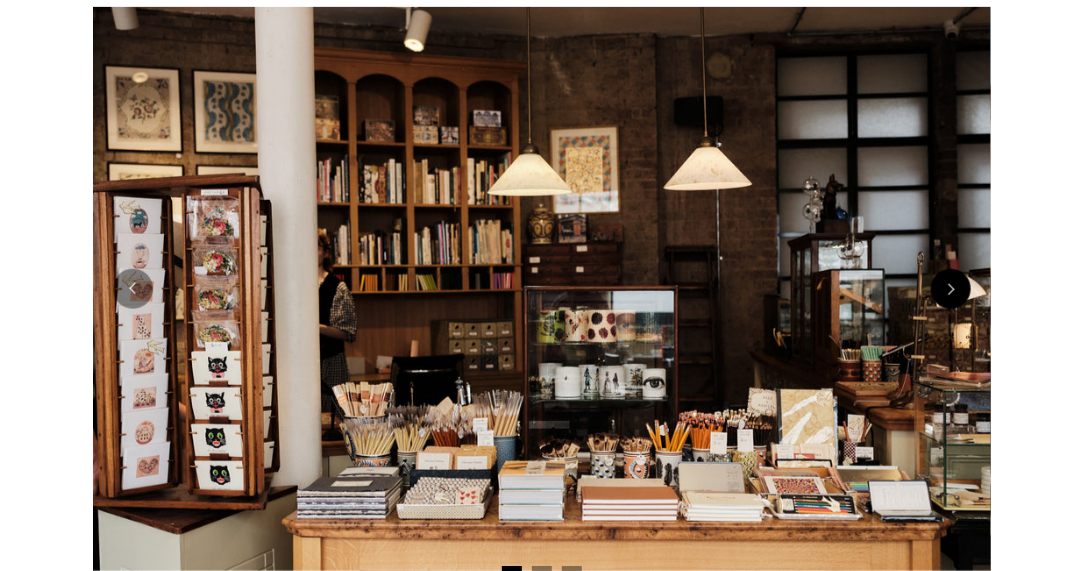 click at bounding box center [951, 289] 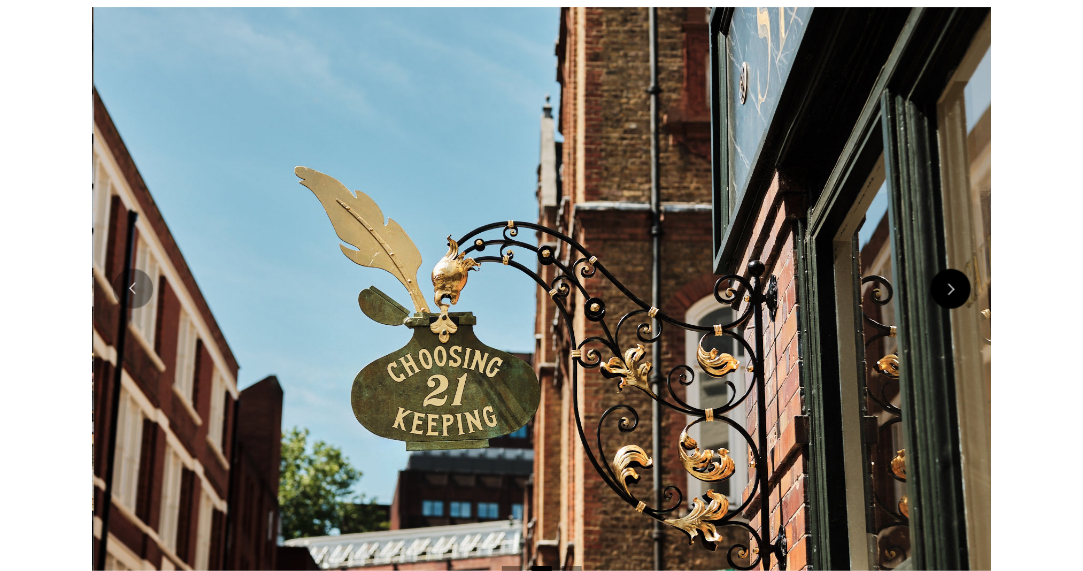 scroll, scrollTop: 0, scrollLeft: 898, axis: horizontal 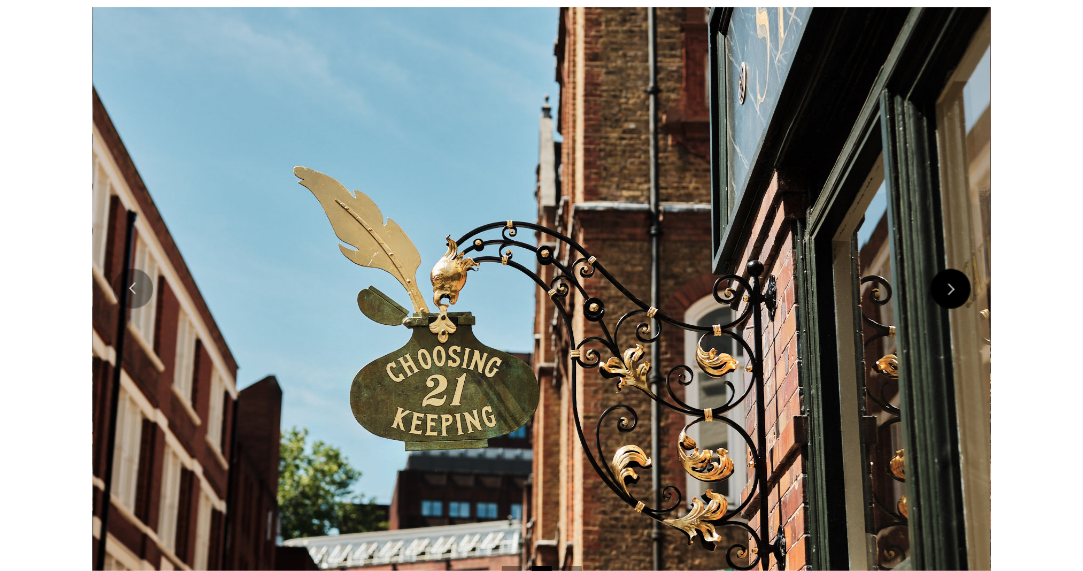 click at bounding box center [951, 289] 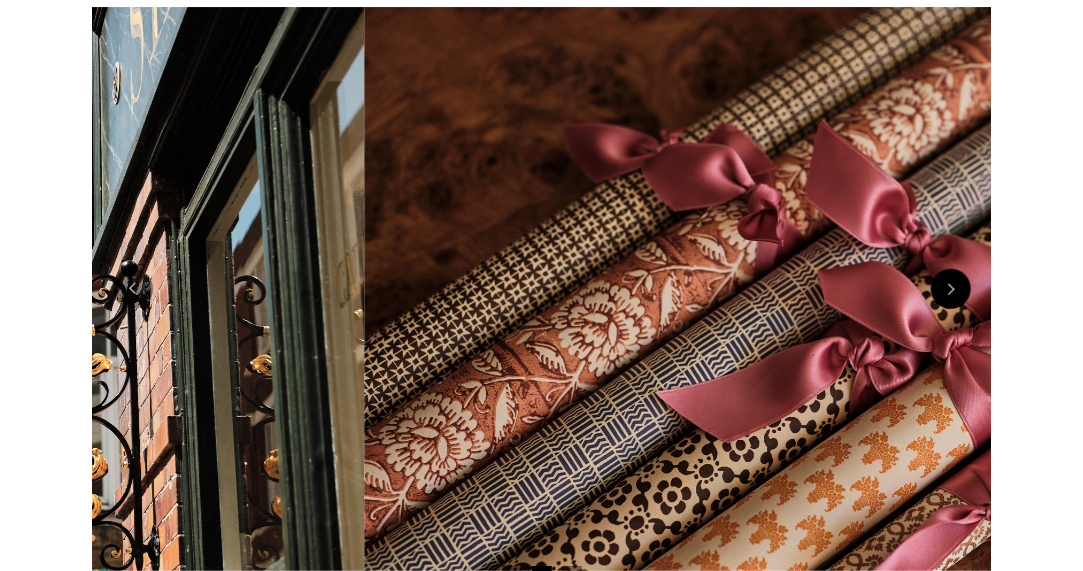 scroll, scrollTop: 0, scrollLeft: 1796, axis: horizontal 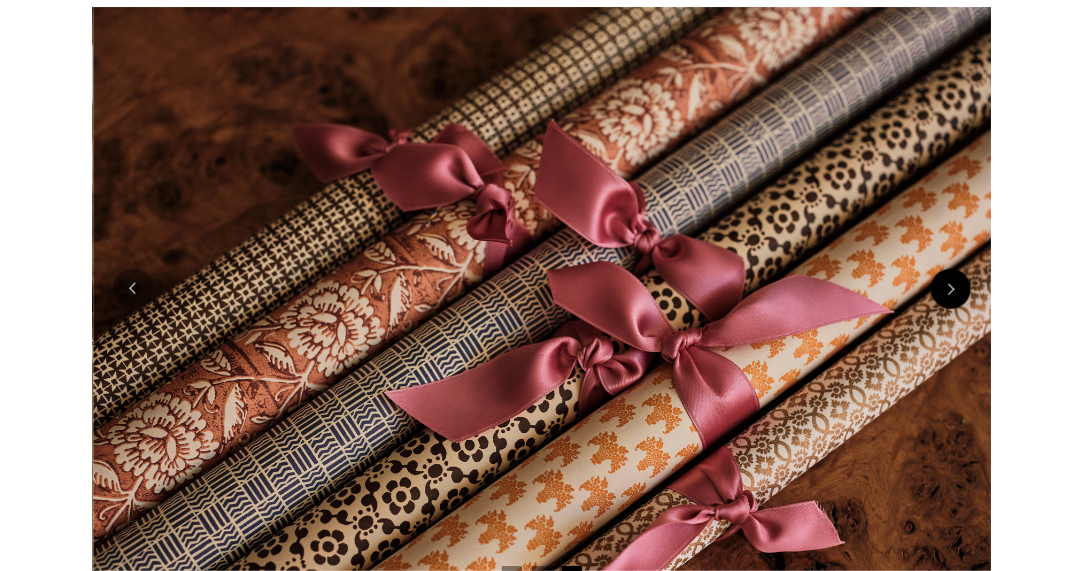 click at bounding box center (951, 289) 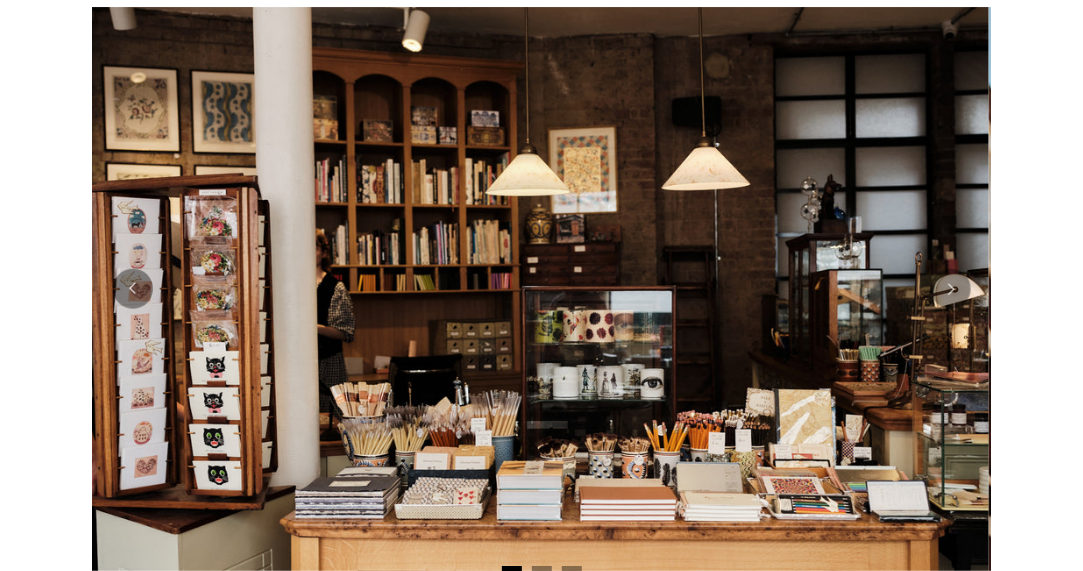 scroll, scrollTop: 0, scrollLeft: 0, axis: both 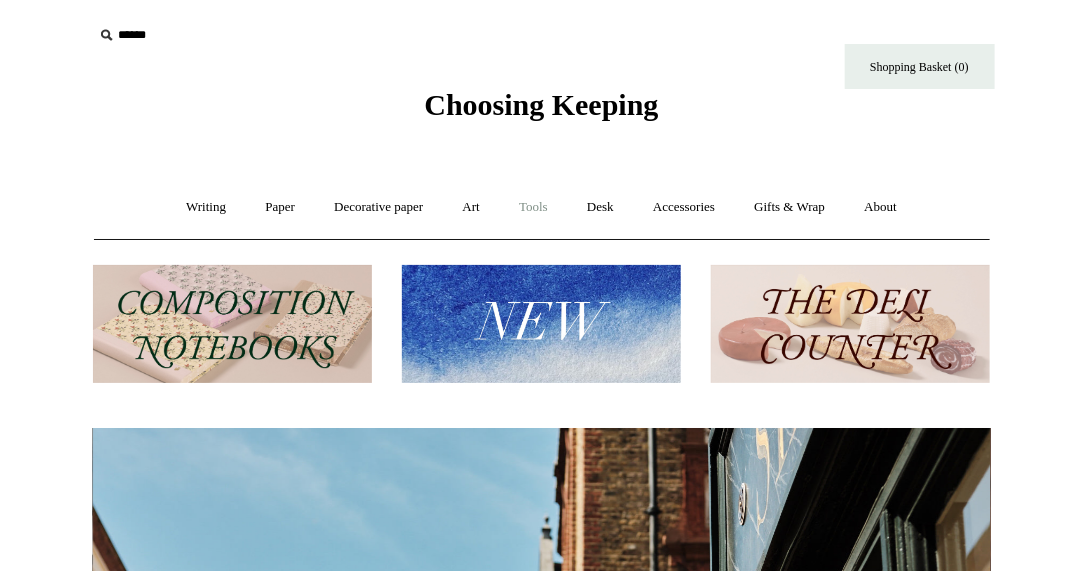 click on "Tools +" at bounding box center (533, 207) 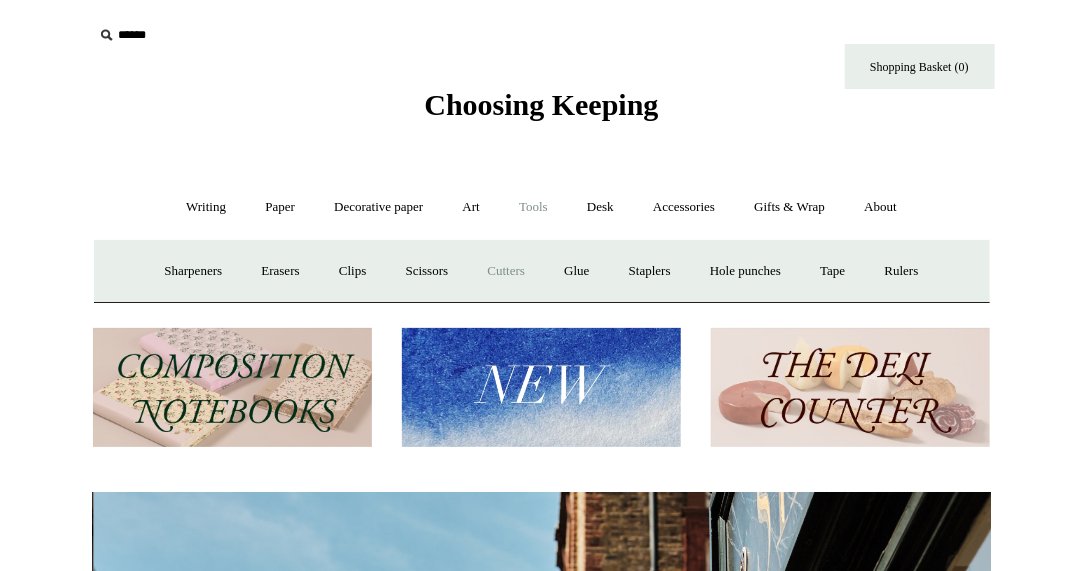 scroll, scrollTop: 0, scrollLeft: 898, axis: horizontal 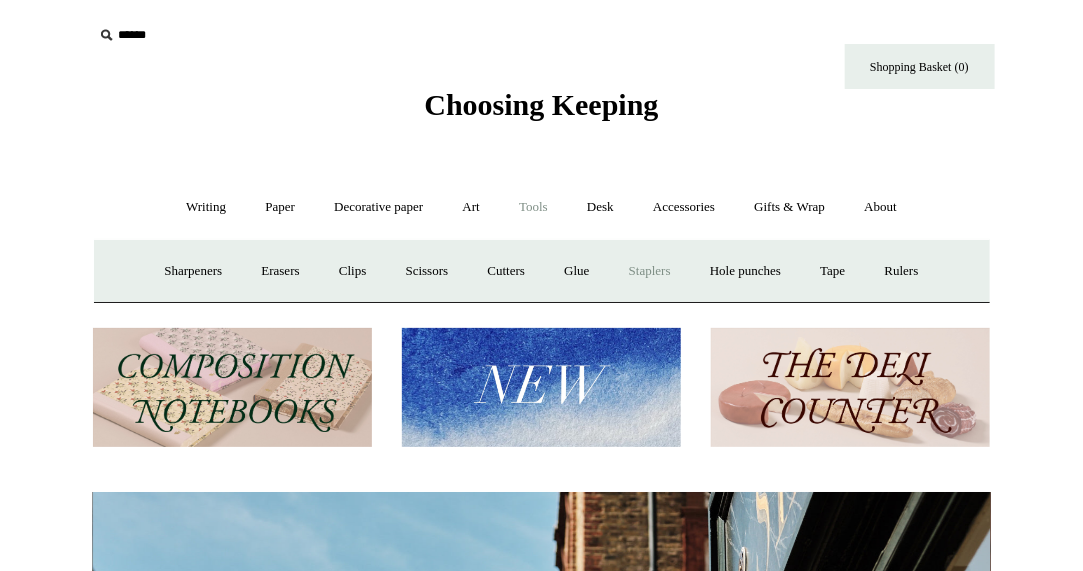 click on "Staplers +" at bounding box center [650, 271] 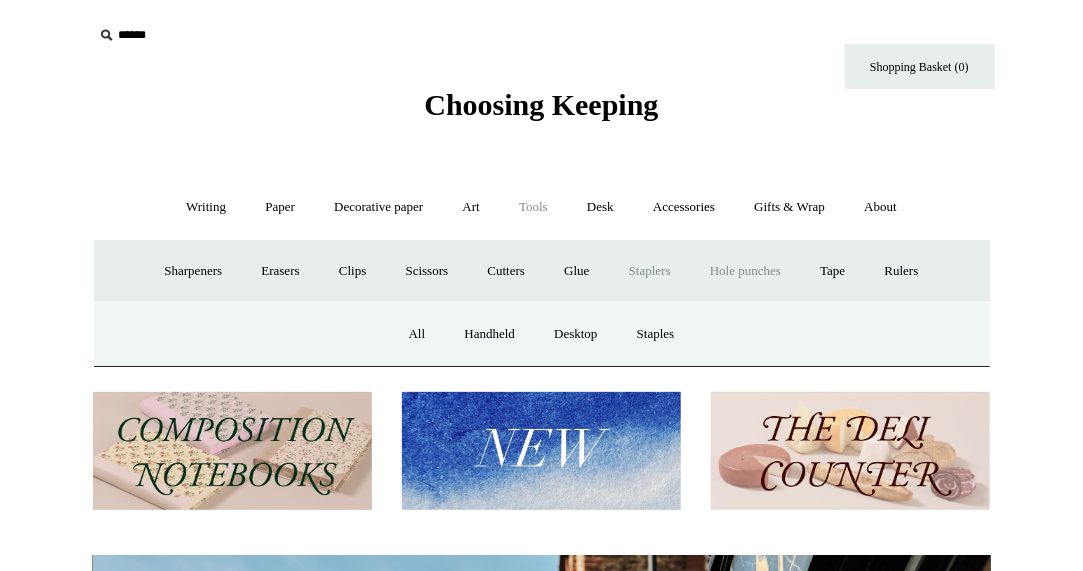 click on "Hole punches" at bounding box center [745, 271] 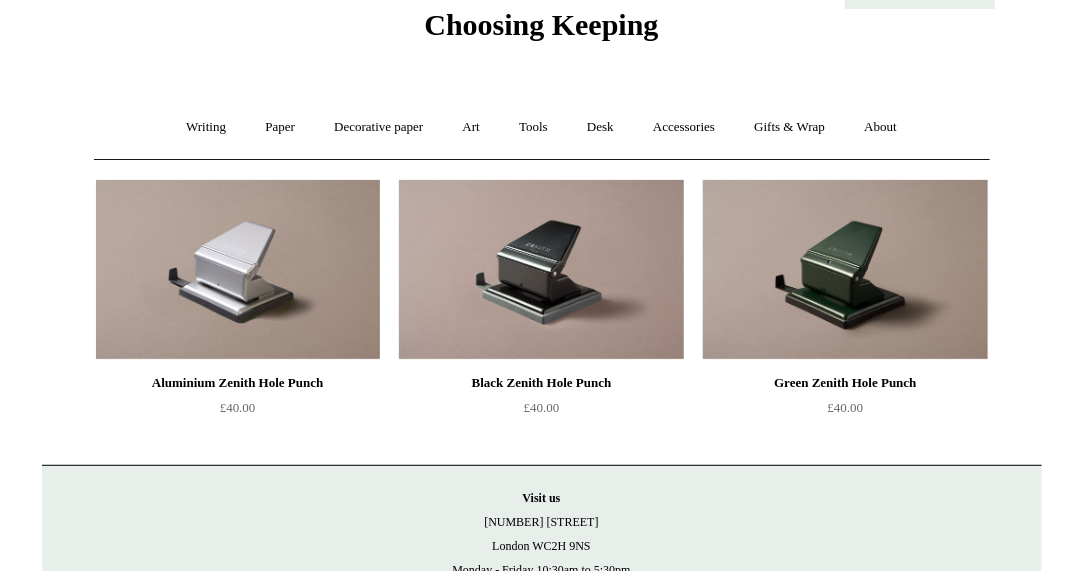 scroll, scrollTop: 0, scrollLeft: 0, axis: both 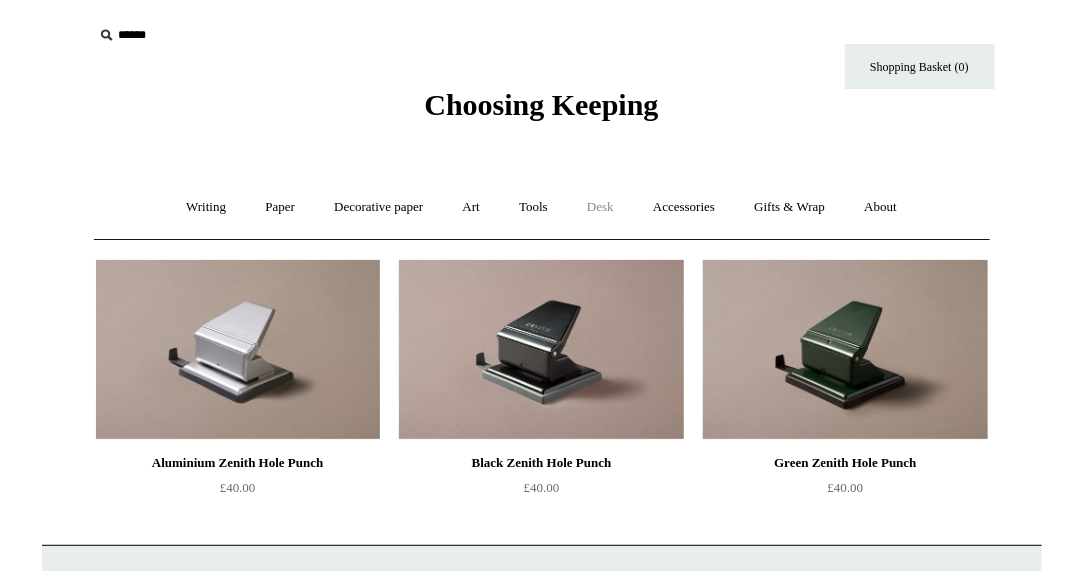 click on "Desk +" at bounding box center [600, 207] 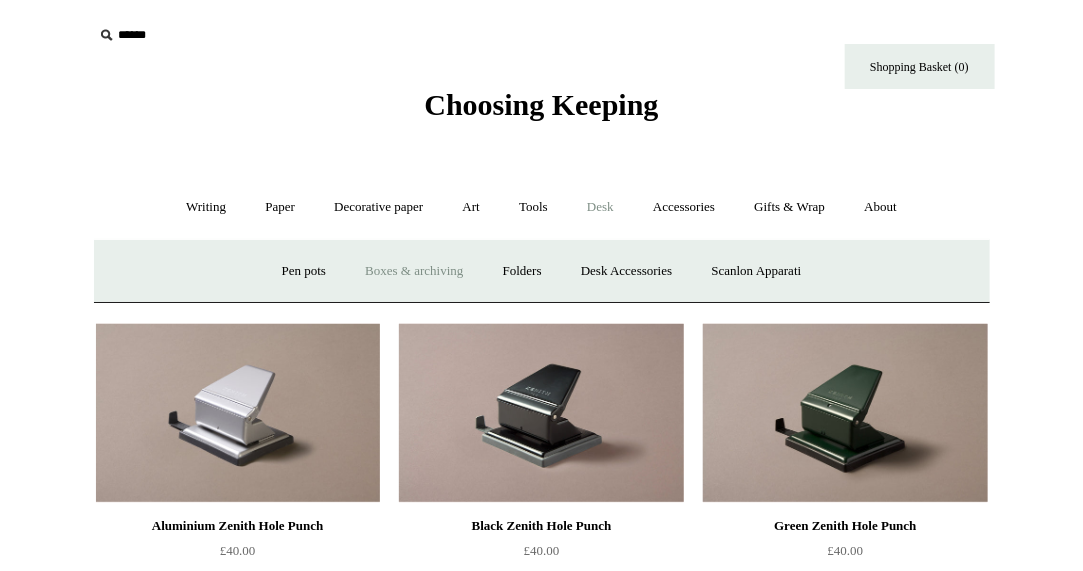 click on "Boxes & archiving" at bounding box center (414, 271) 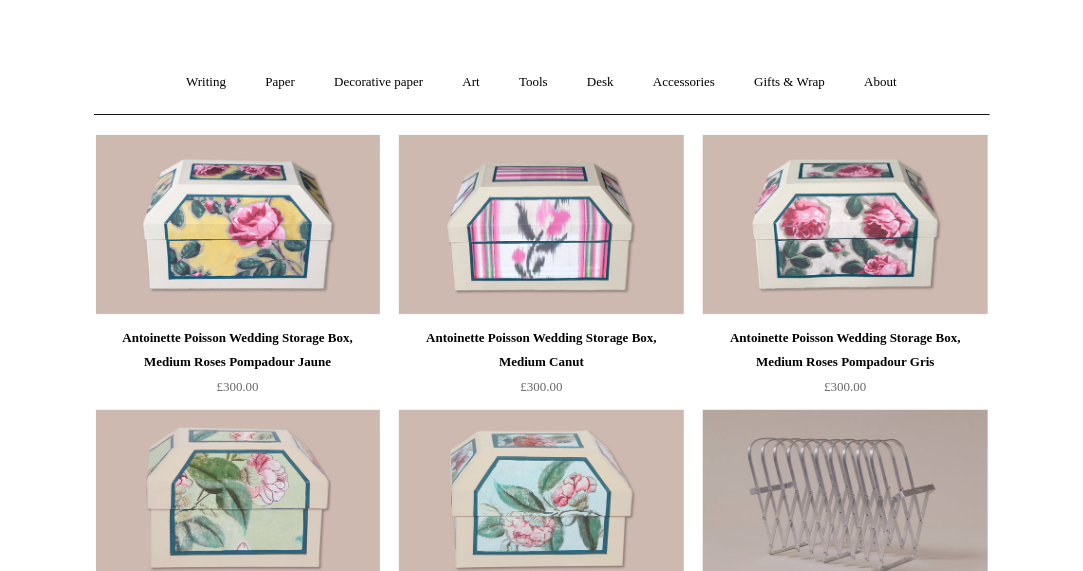 scroll, scrollTop: 0, scrollLeft: 0, axis: both 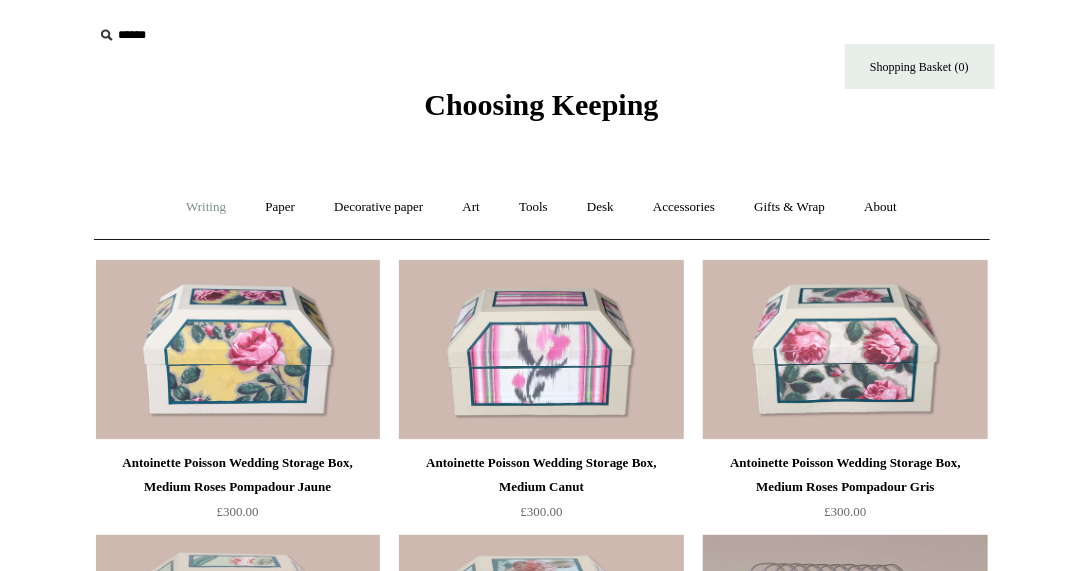 click on "Writing +" at bounding box center (206, 207) 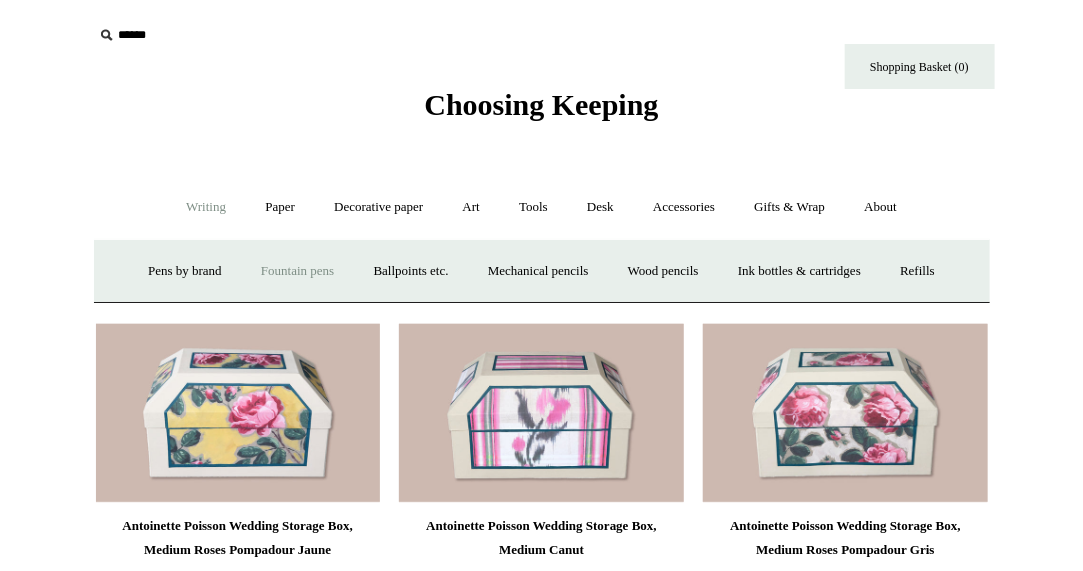 click on "Fountain pens +" at bounding box center [297, 271] 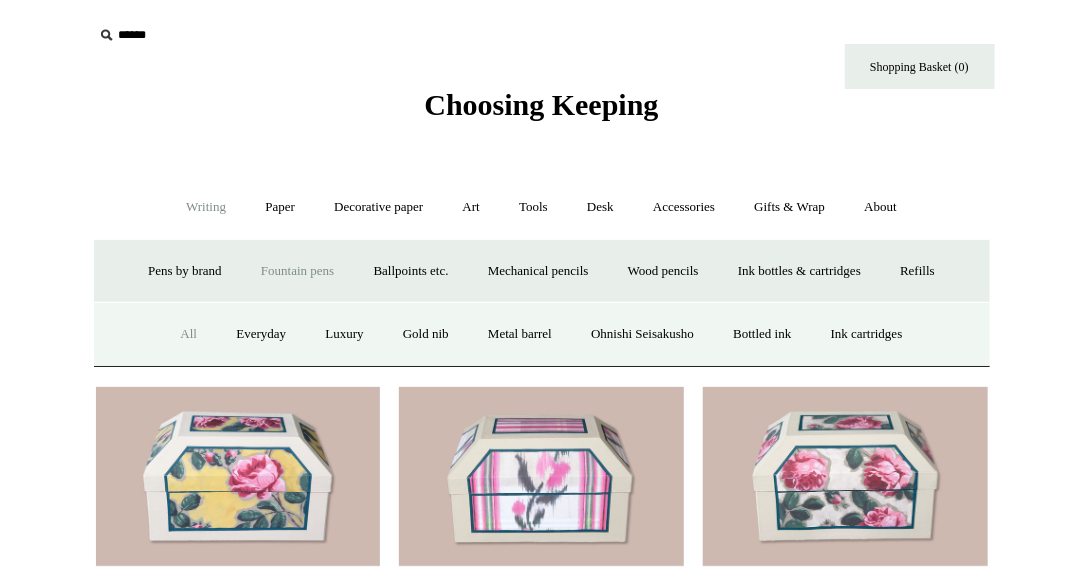click on "All" at bounding box center (188, 334) 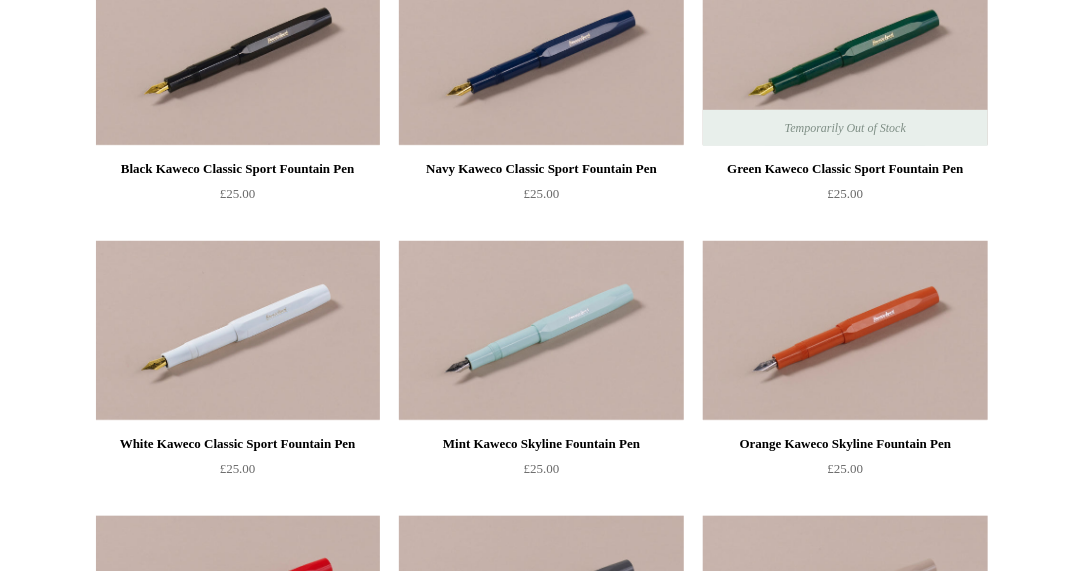 scroll, scrollTop: 0, scrollLeft: 0, axis: both 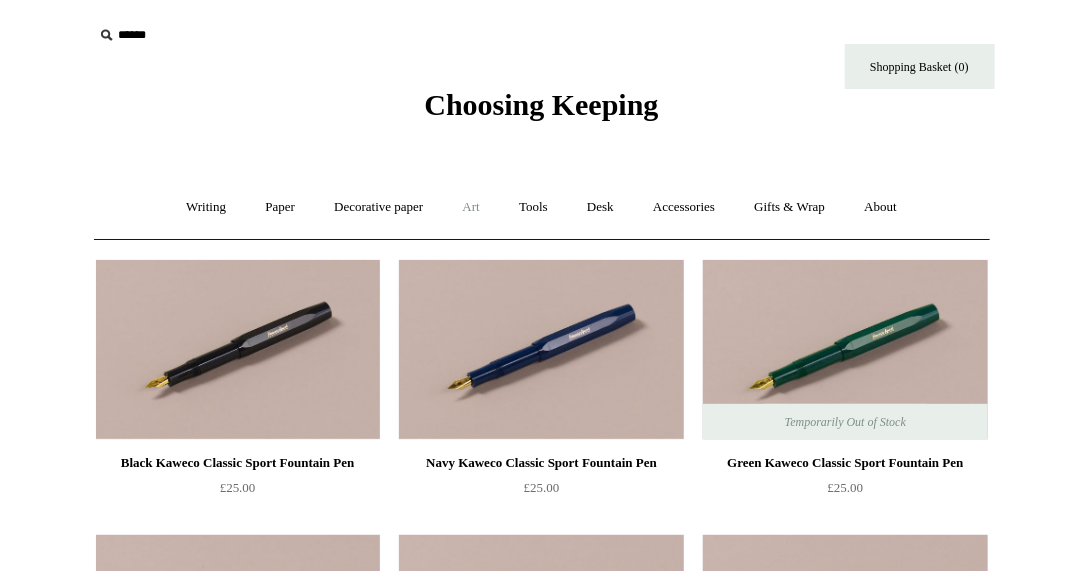 click on "Art +" at bounding box center [471, 207] 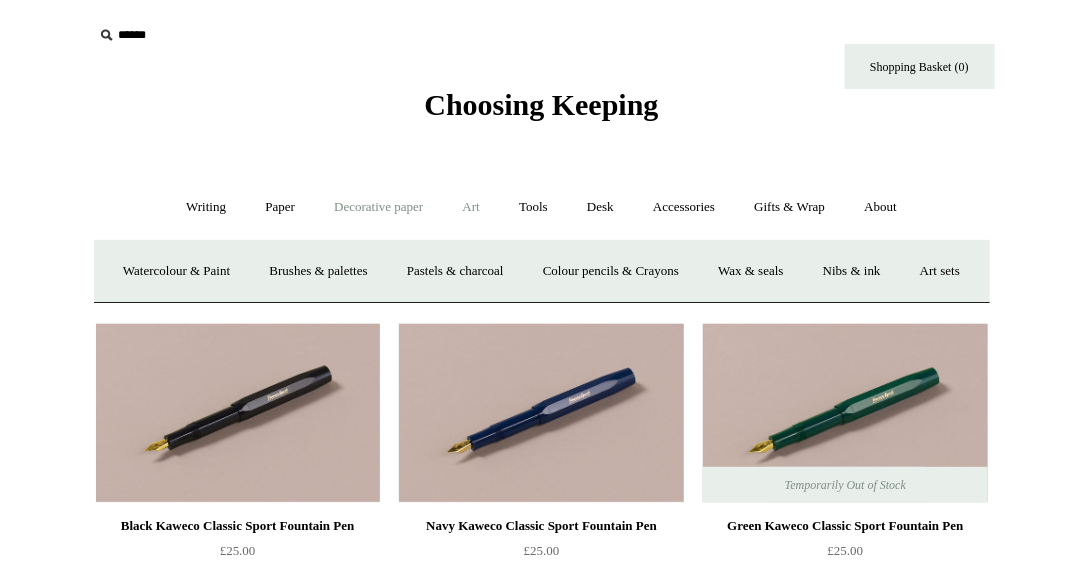 click on "Decorative paper +" at bounding box center (378, 207) 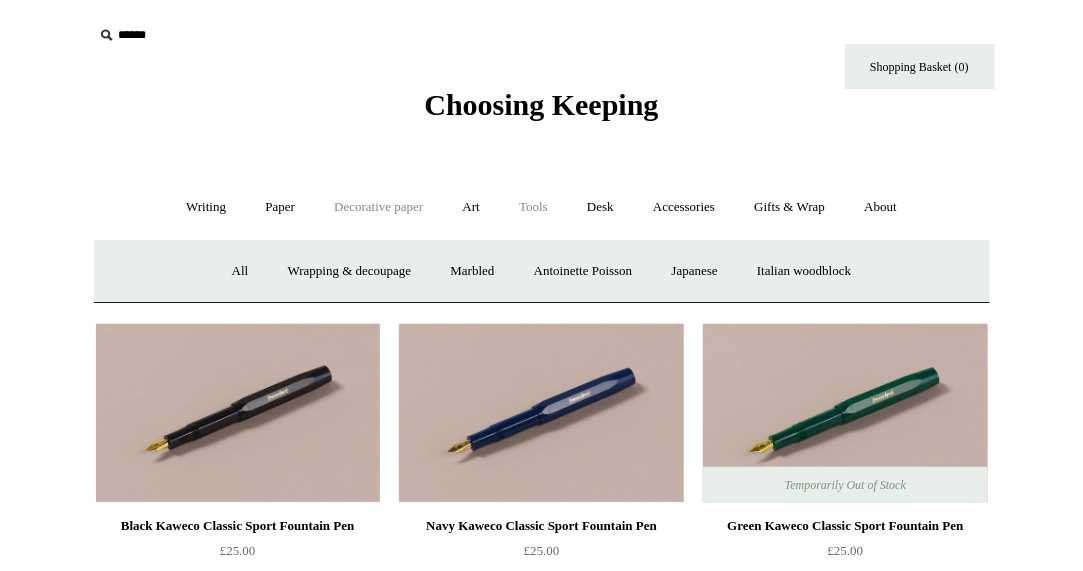 click on "Tools +" at bounding box center (533, 207) 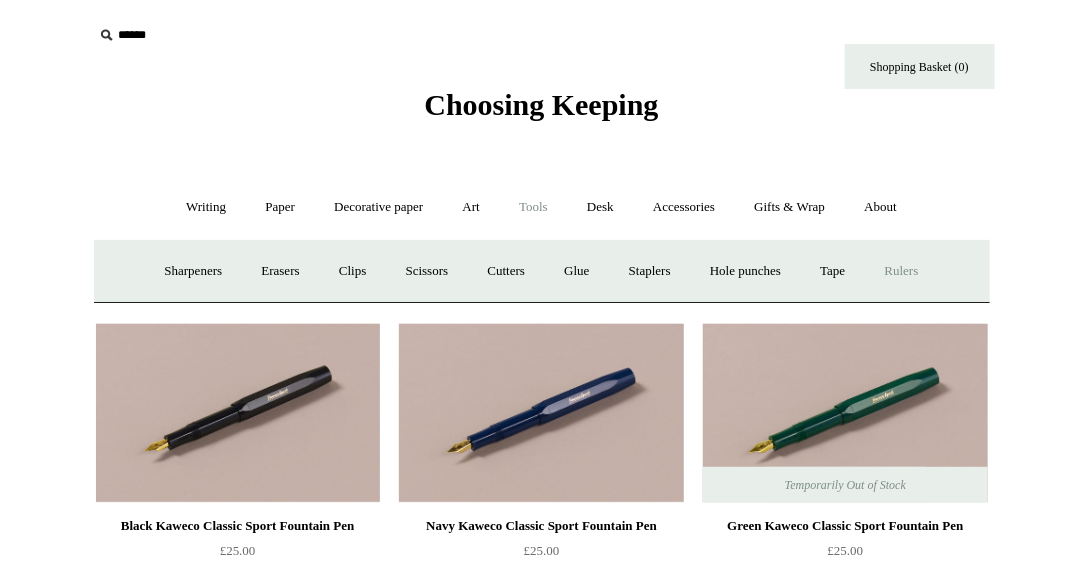 click on "Rulers" at bounding box center (902, 271) 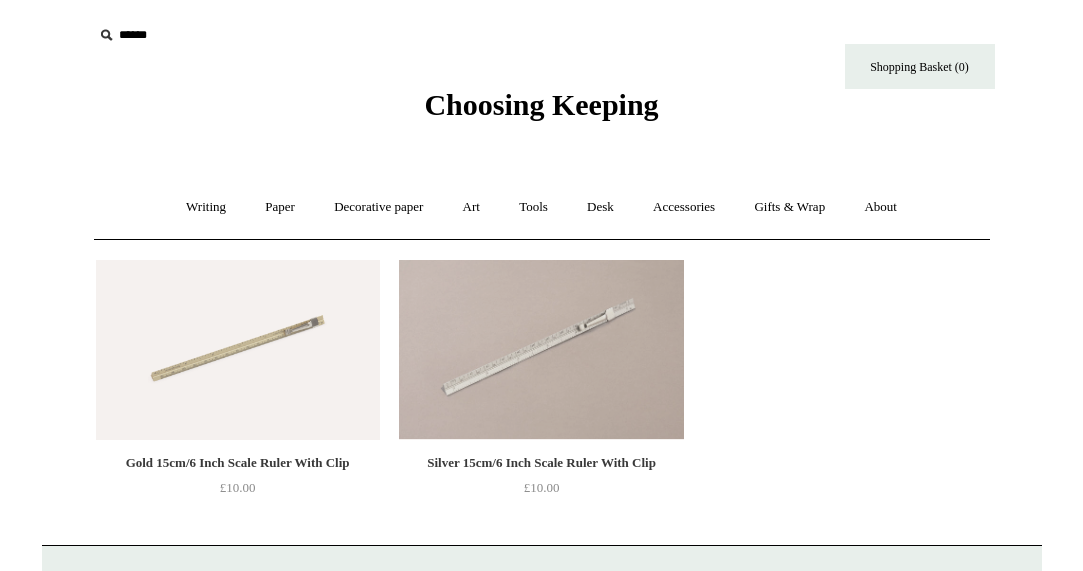 scroll, scrollTop: 0, scrollLeft: 0, axis: both 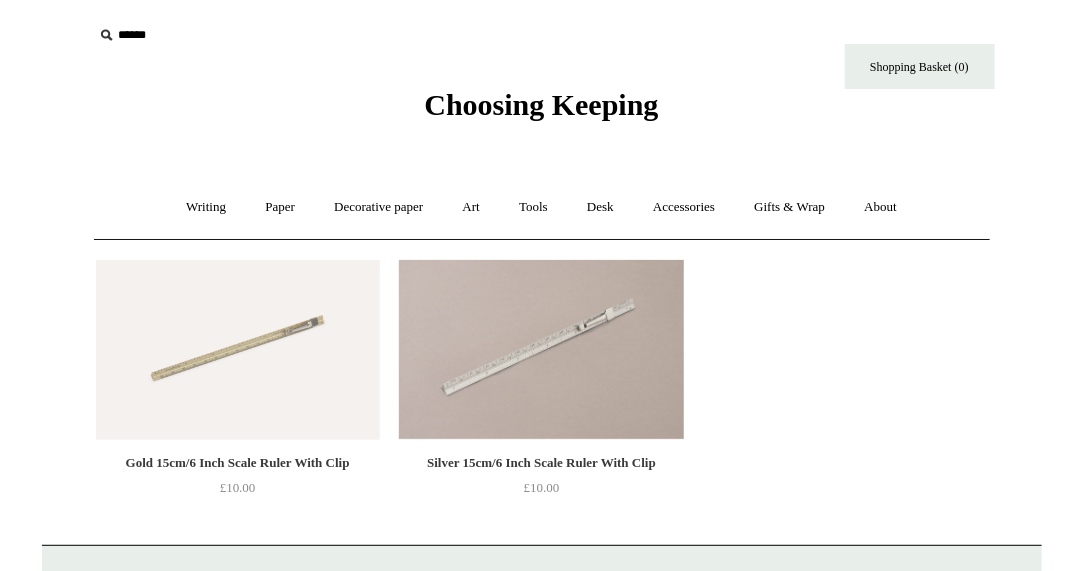 click on "Menu
Choosing Keeping
*
Shipping Information
Shopping Basket (0)
*
⤺
+ +" at bounding box center (541, 429) 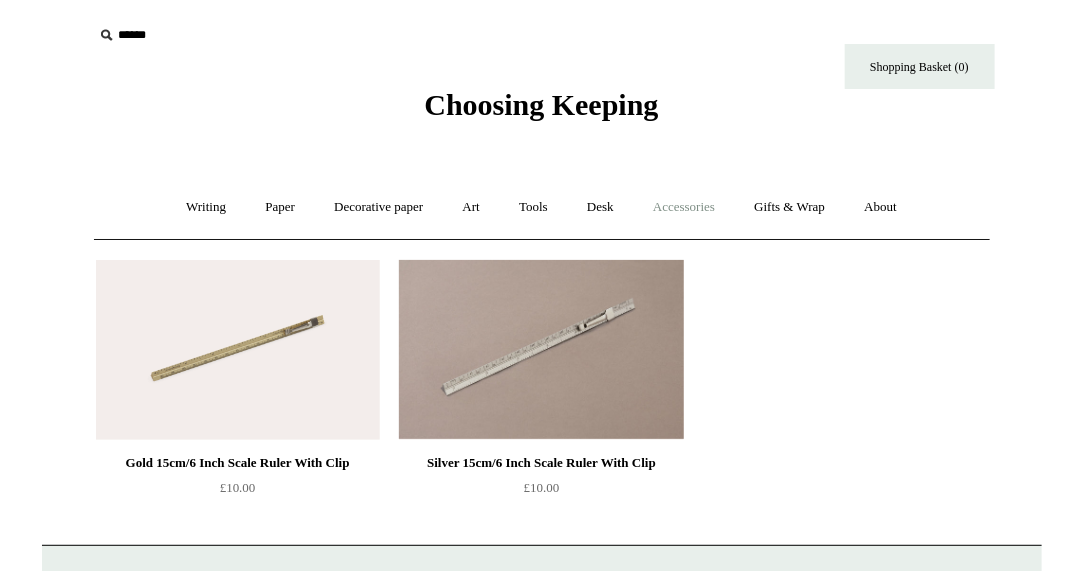click on "Accessories +" at bounding box center (684, 207) 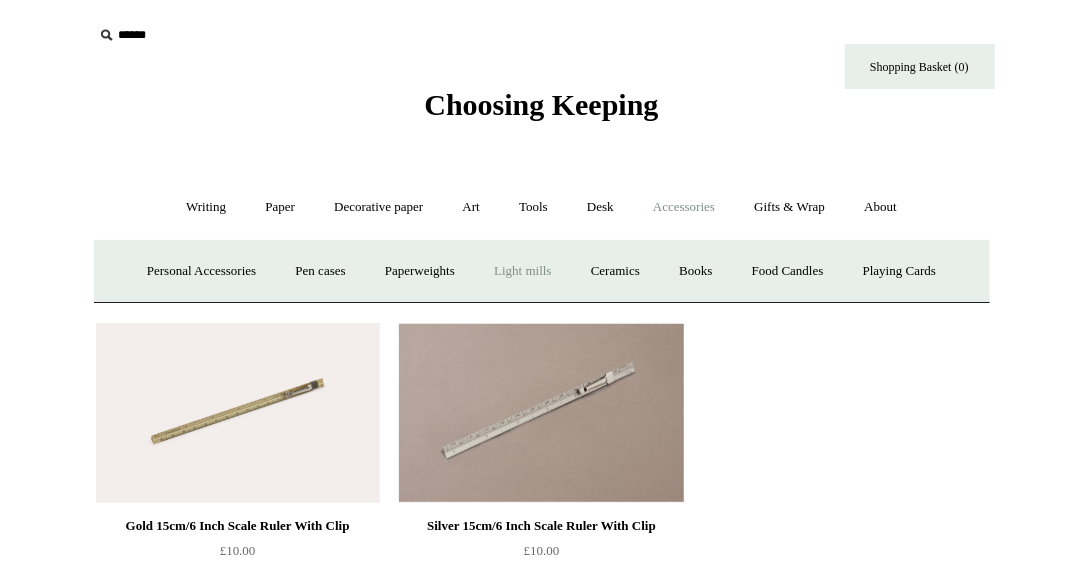 click on "Light mills" at bounding box center [522, 271] 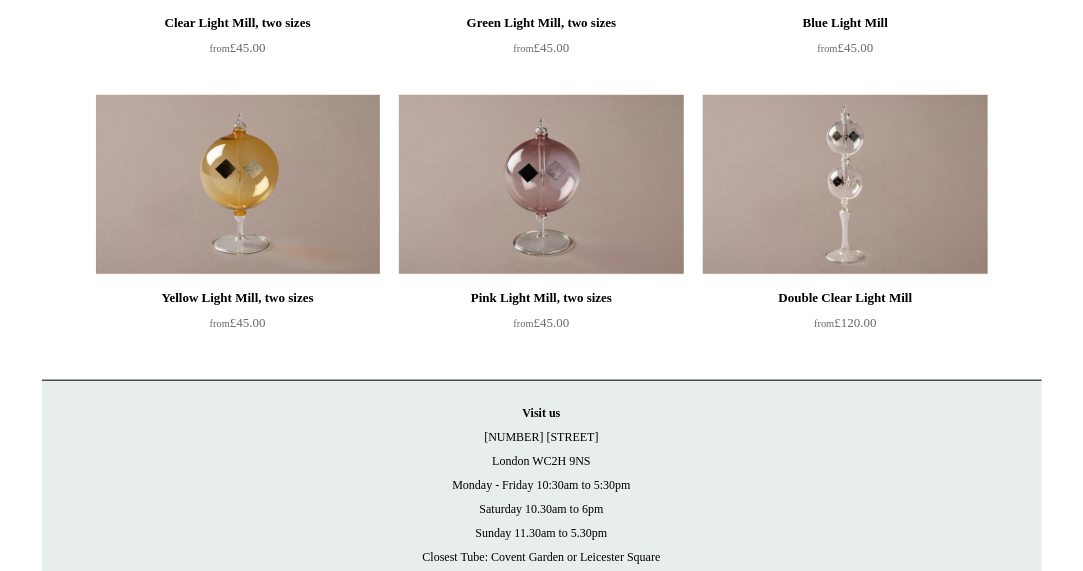 scroll, scrollTop: 0, scrollLeft: 0, axis: both 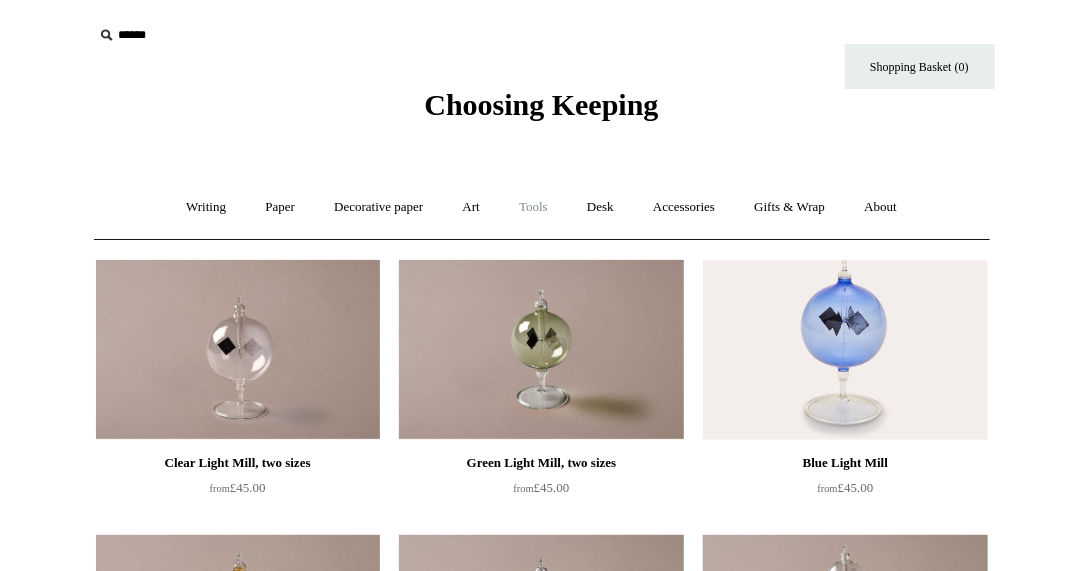 click on "Tools +" at bounding box center [533, 207] 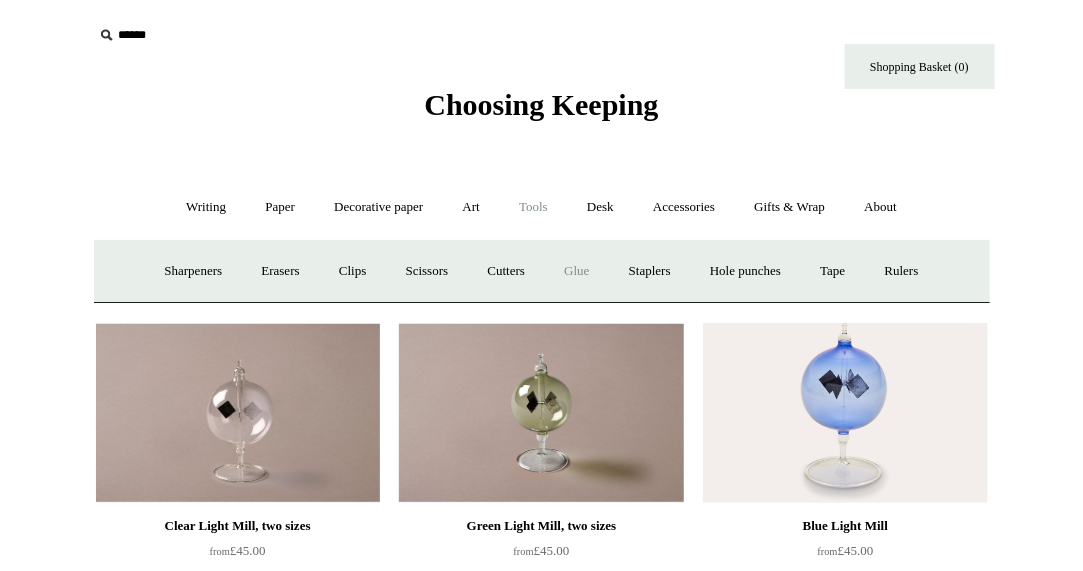 click on "Glue" at bounding box center [576, 271] 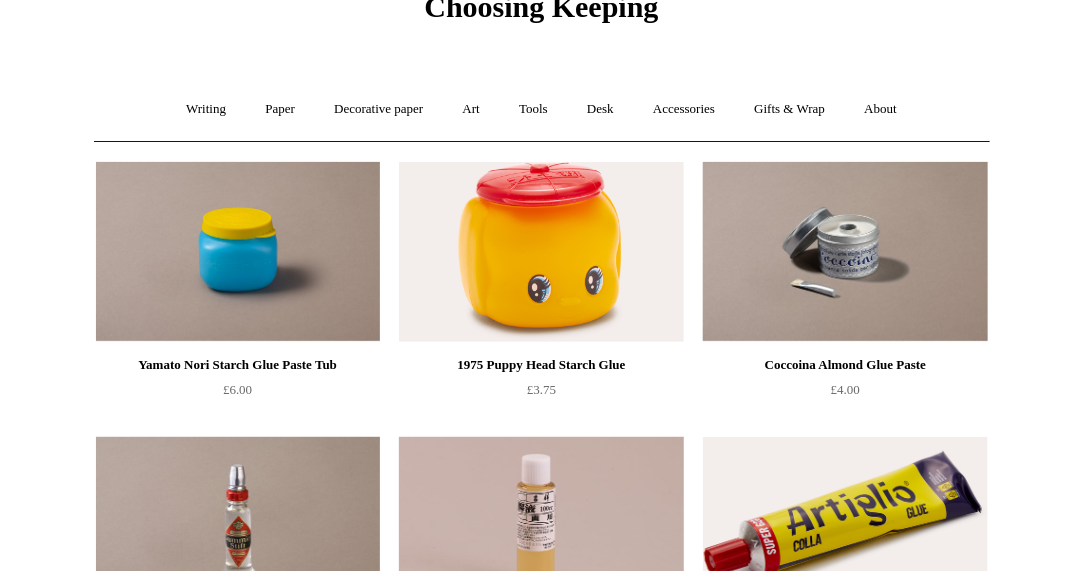 scroll, scrollTop: 80, scrollLeft: 0, axis: vertical 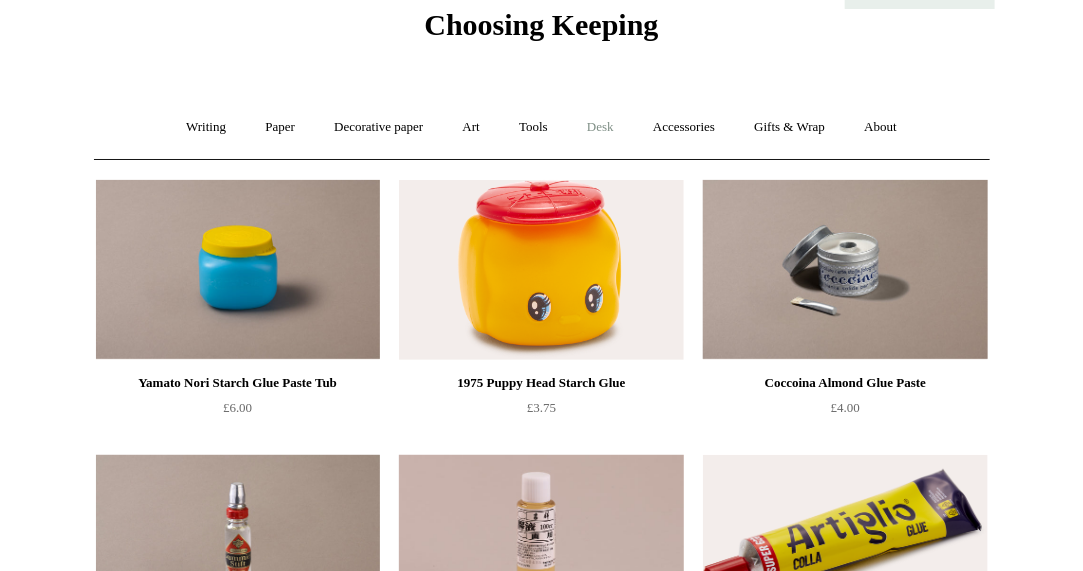click on "Desk +" at bounding box center (600, 127) 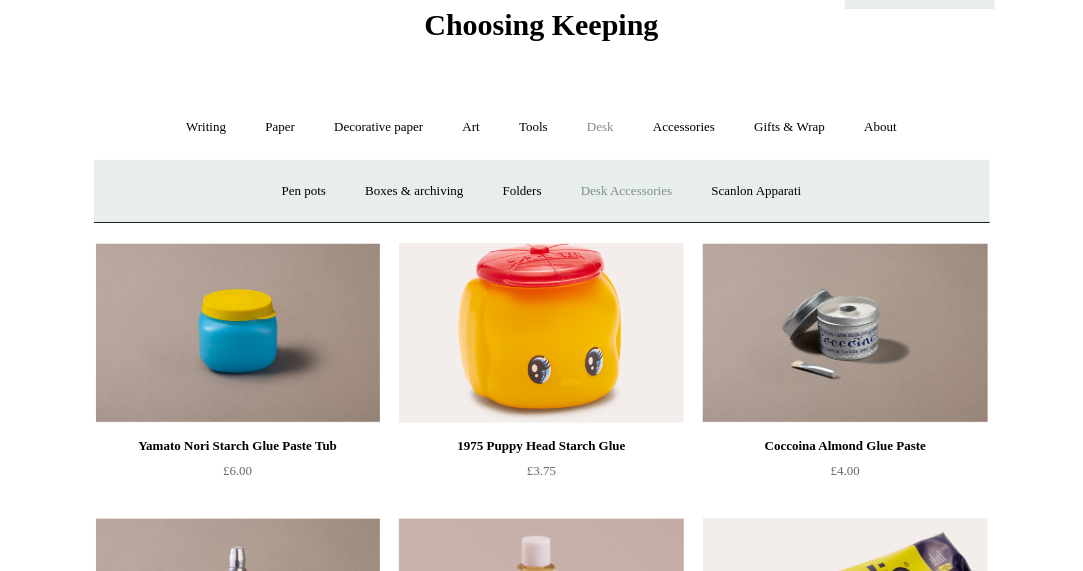 click on "Desk Accessories" at bounding box center (626, 191) 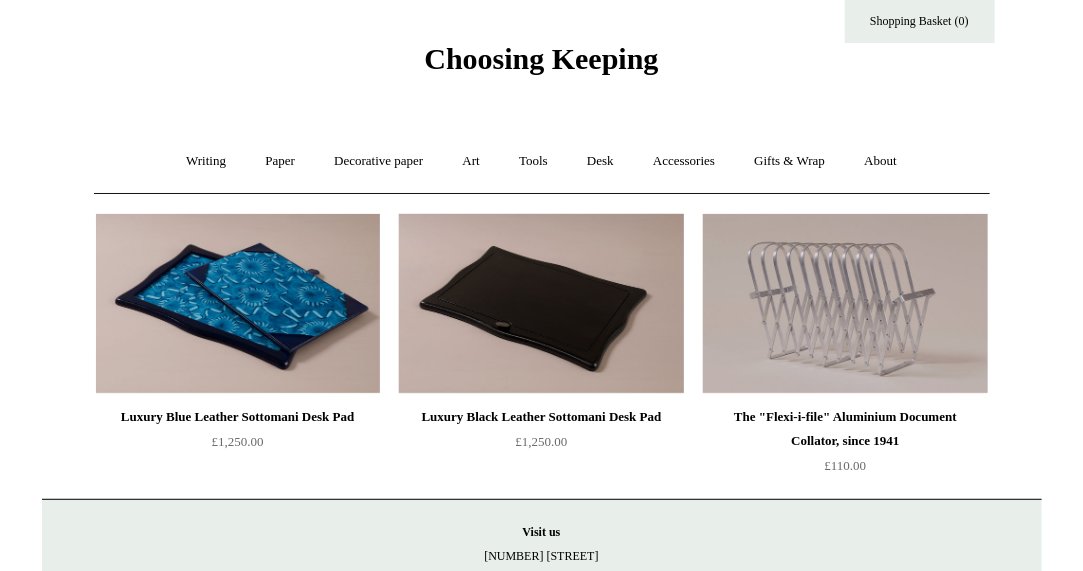 scroll, scrollTop: 45, scrollLeft: 0, axis: vertical 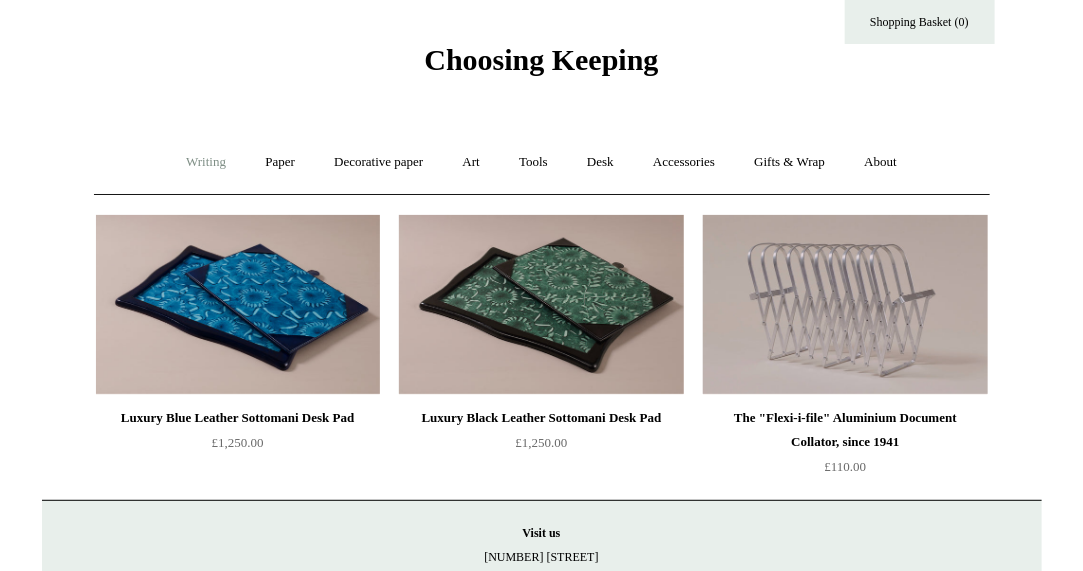 click on "Writing +" at bounding box center [206, 162] 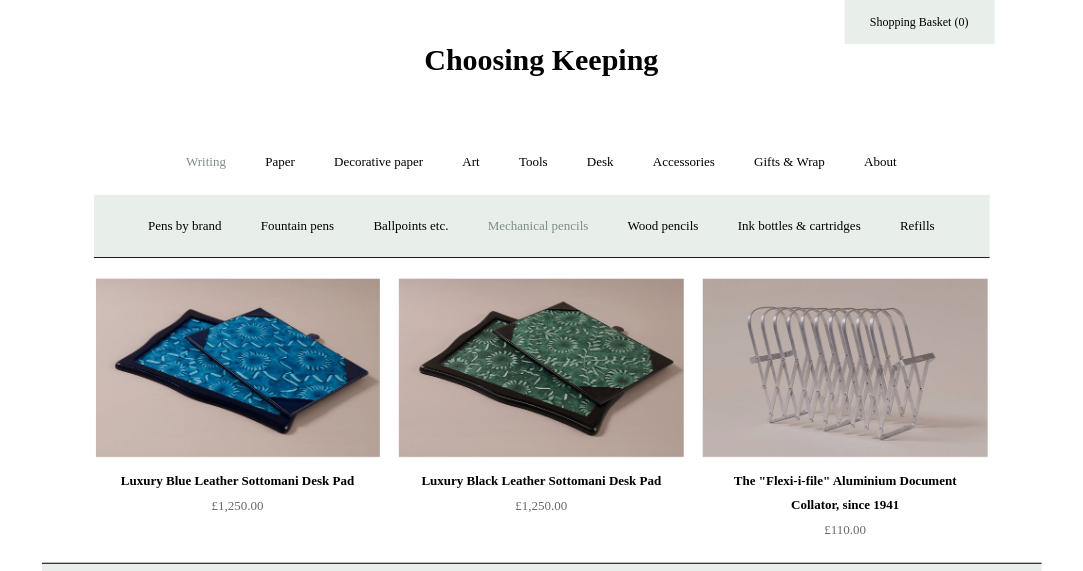 click on "Mechanical pencils +" at bounding box center [538, 226] 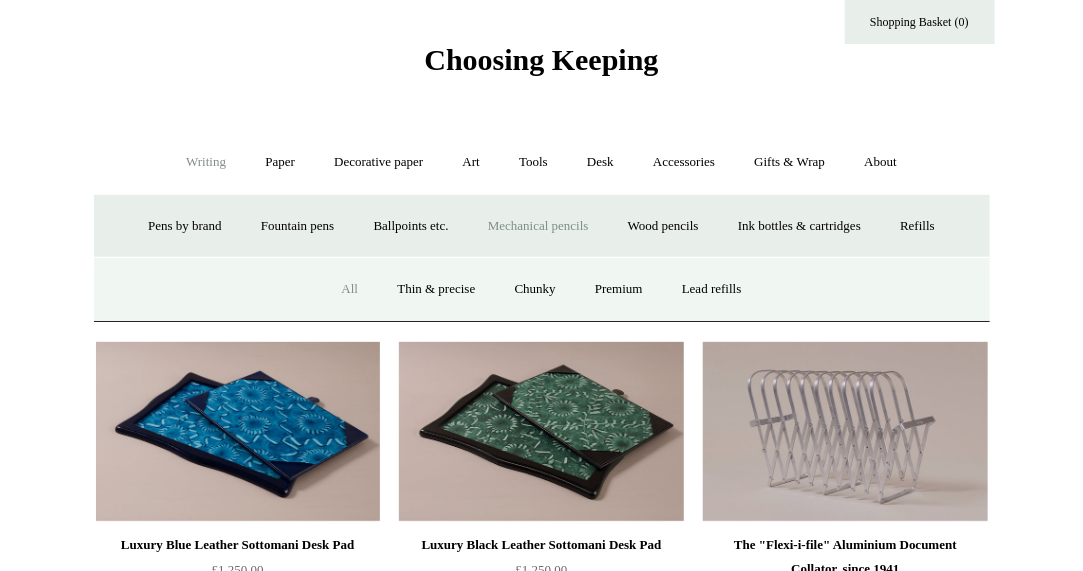 click on "All" at bounding box center (349, 289) 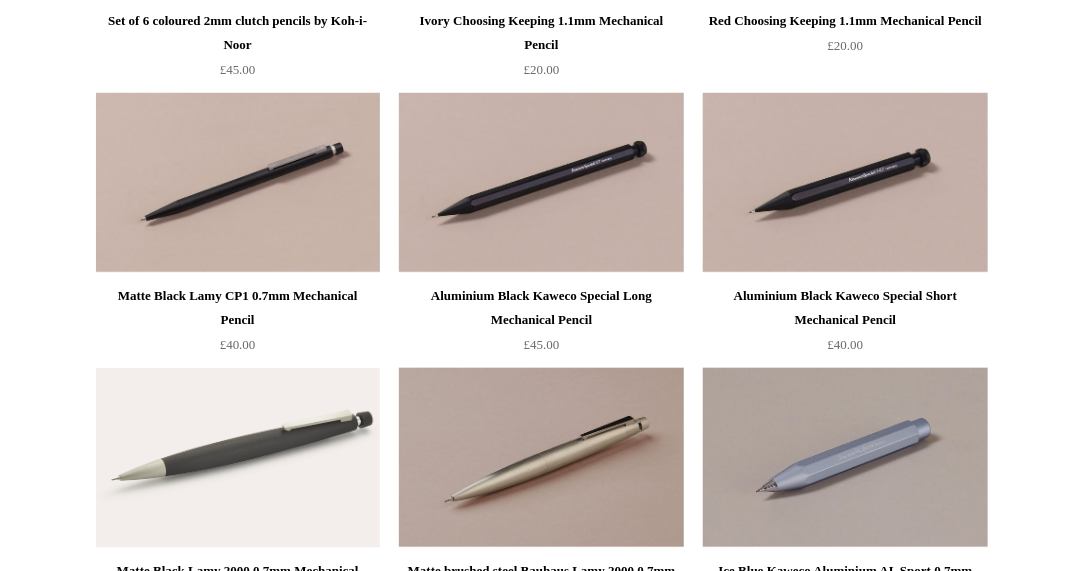 scroll, scrollTop: 0, scrollLeft: 0, axis: both 